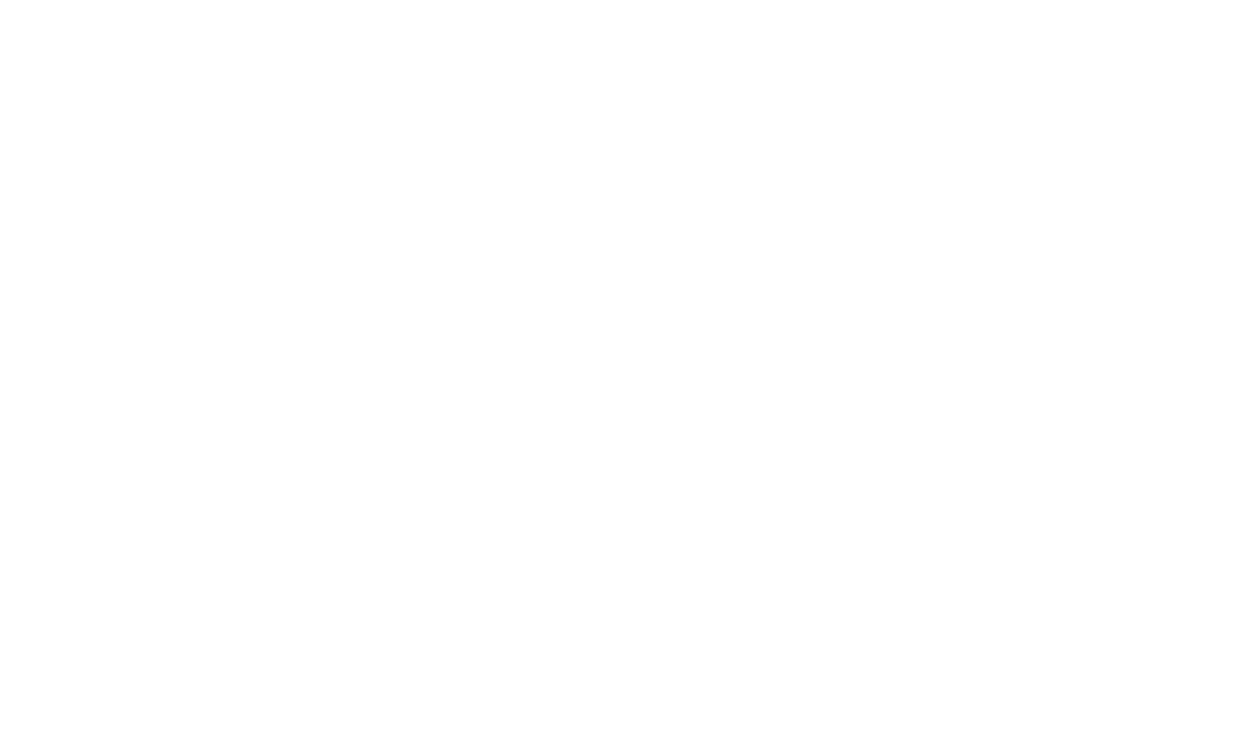 scroll, scrollTop: 0, scrollLeft: 0, axis: both 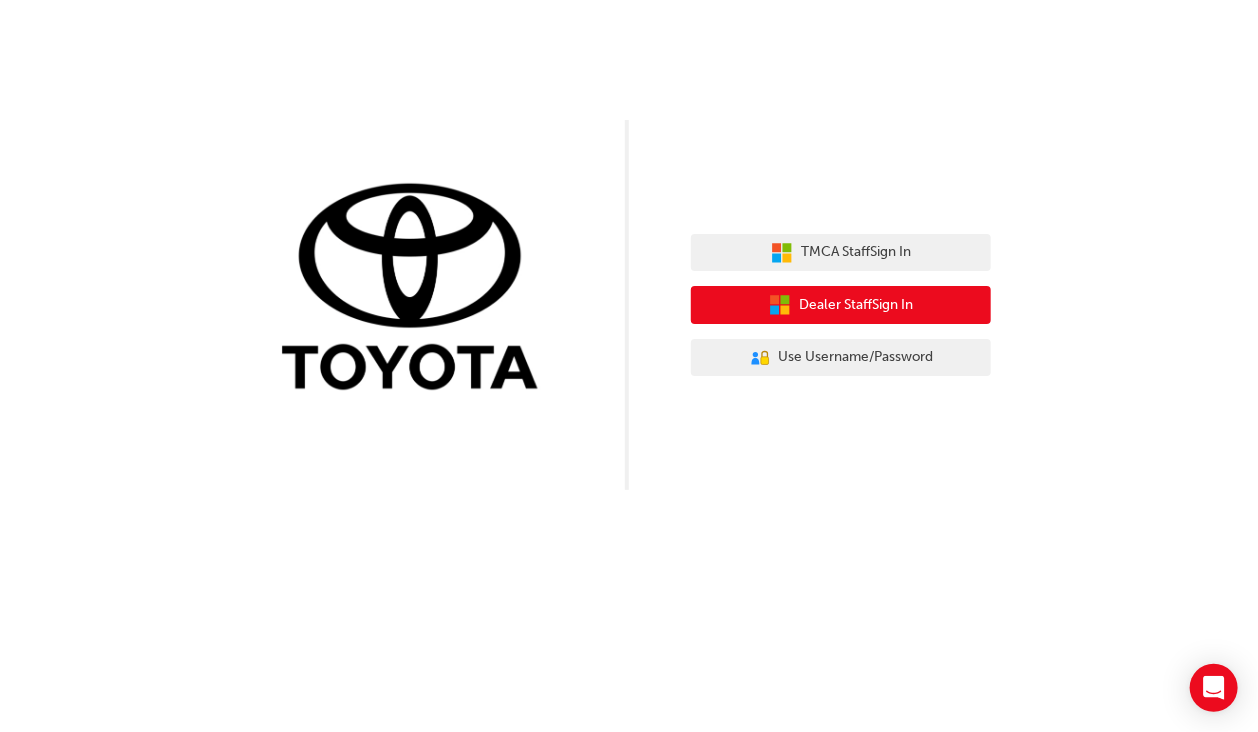 click 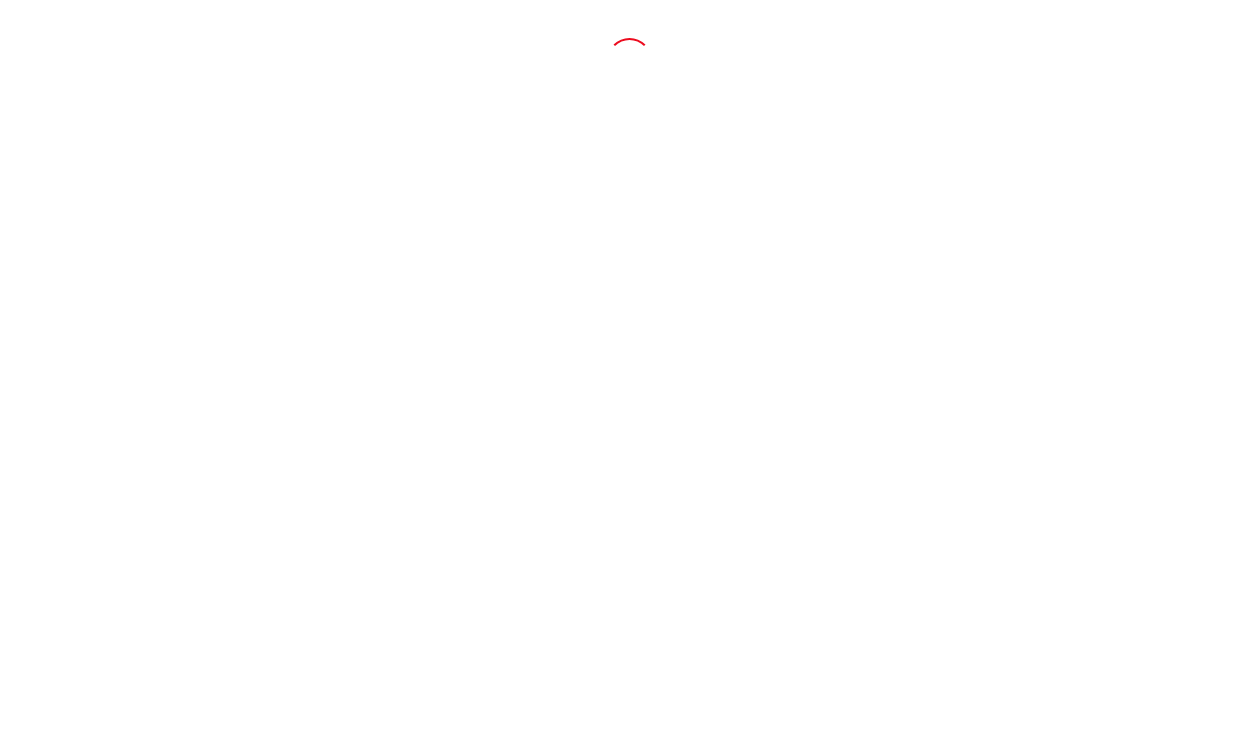 scroll, scrollTop: 0, scrollLeft: 0, axis: both 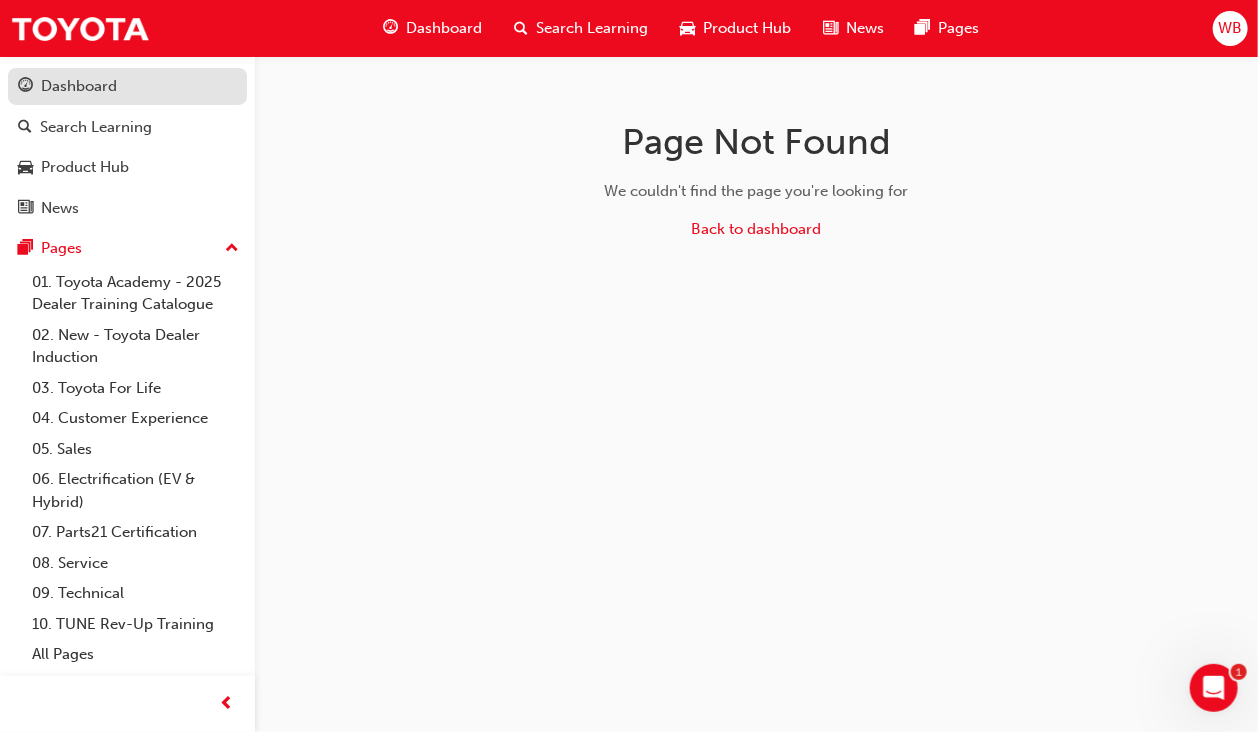 click on "Dashboard" at bounding box center (79, 86) 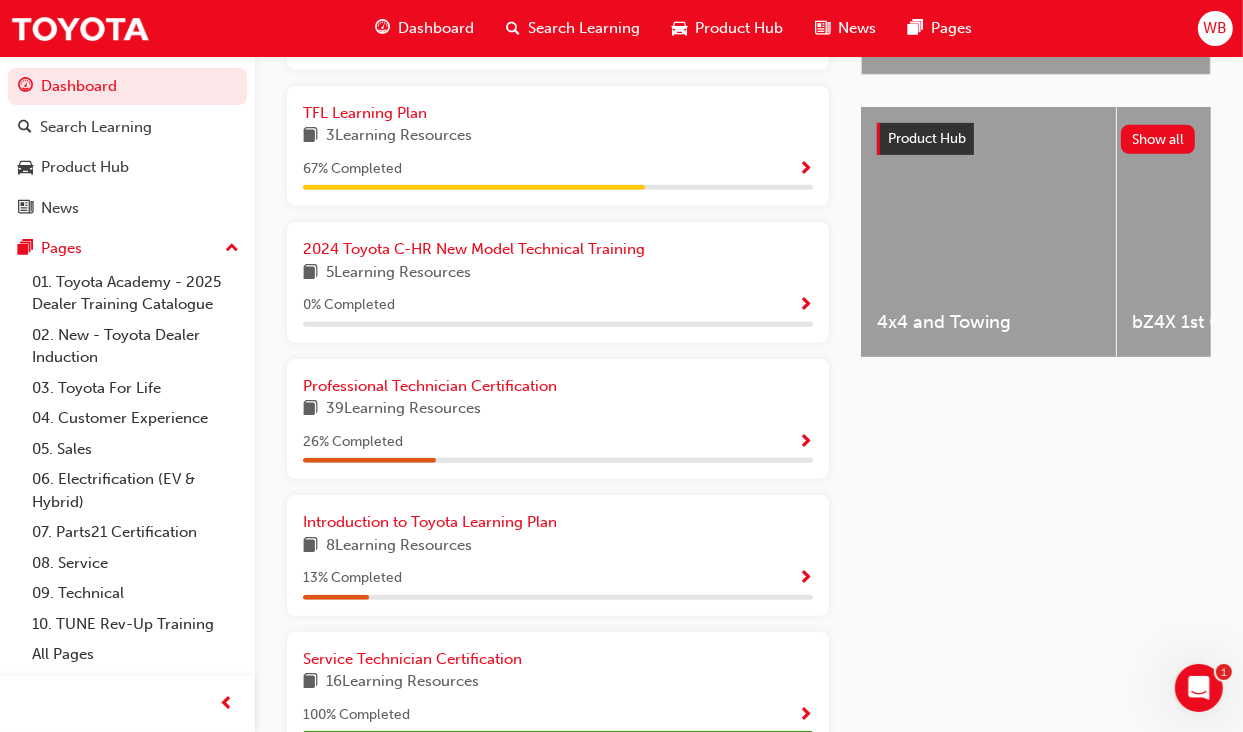 scroll, scrollTop: 739, scrollLeft: 0, axis: vertical 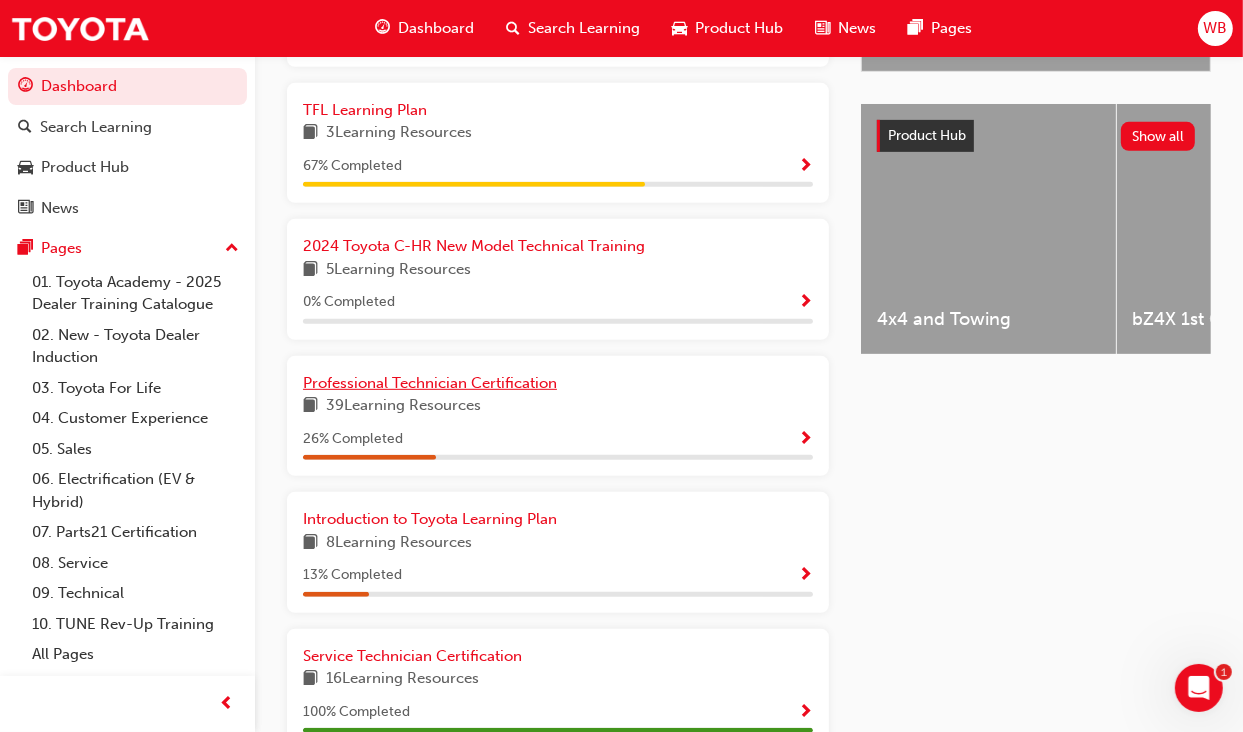 click on "Professional Technician Certification" at bounding box center [430, 383] 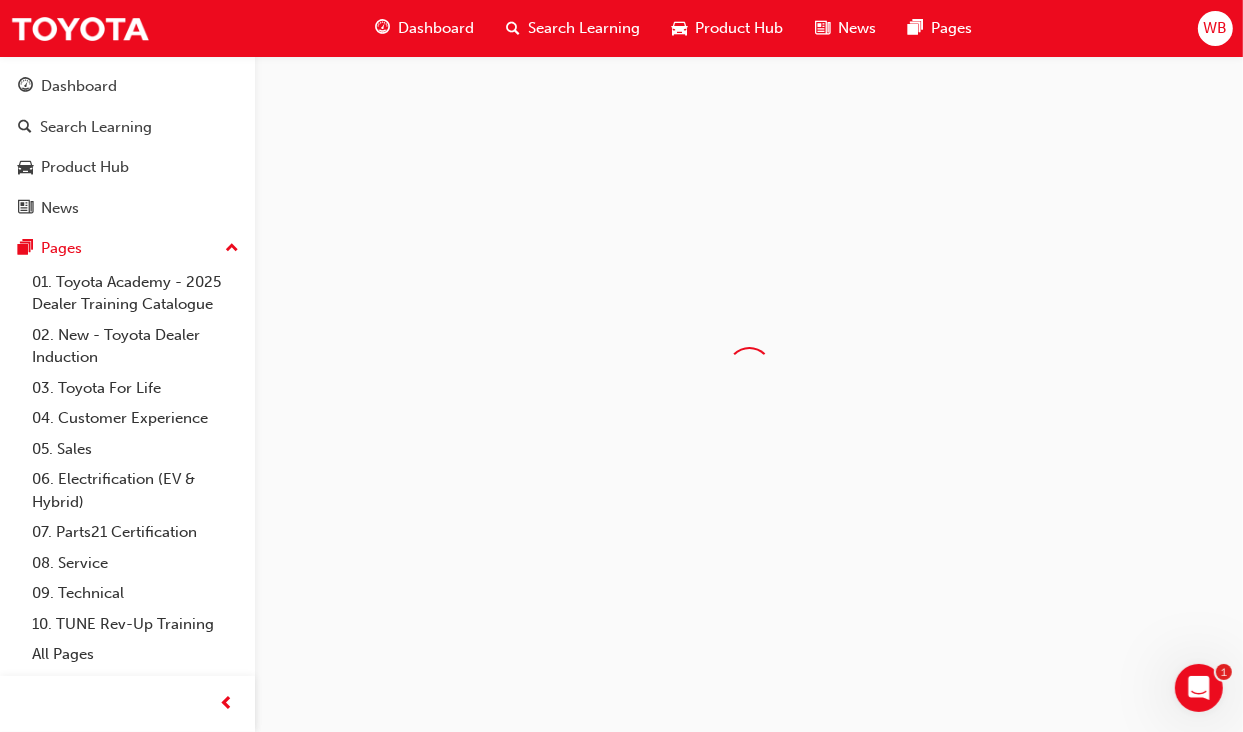 scroll, scrollTop: 0, scrollLeft: 0, axis: both 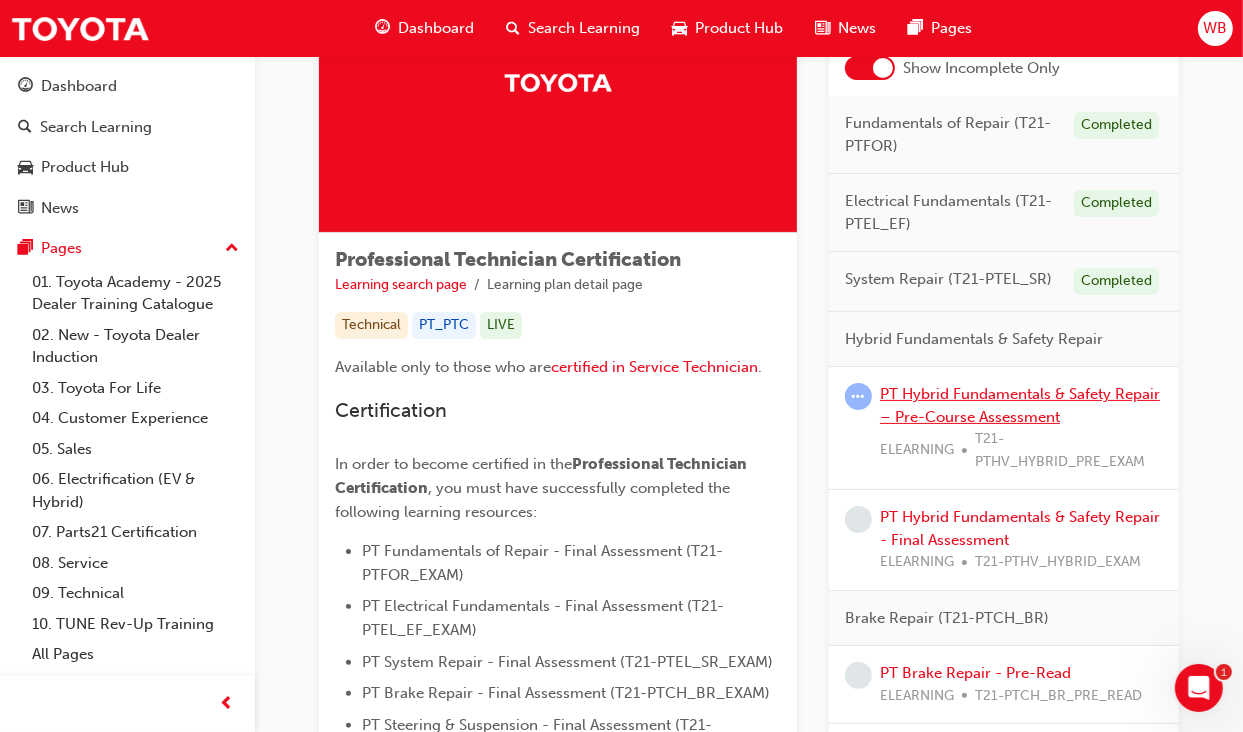 click on "PT Hybrid Fundamentals & Safety Repair – Pre-Course Assessment" at bounding box center (1020, 405) 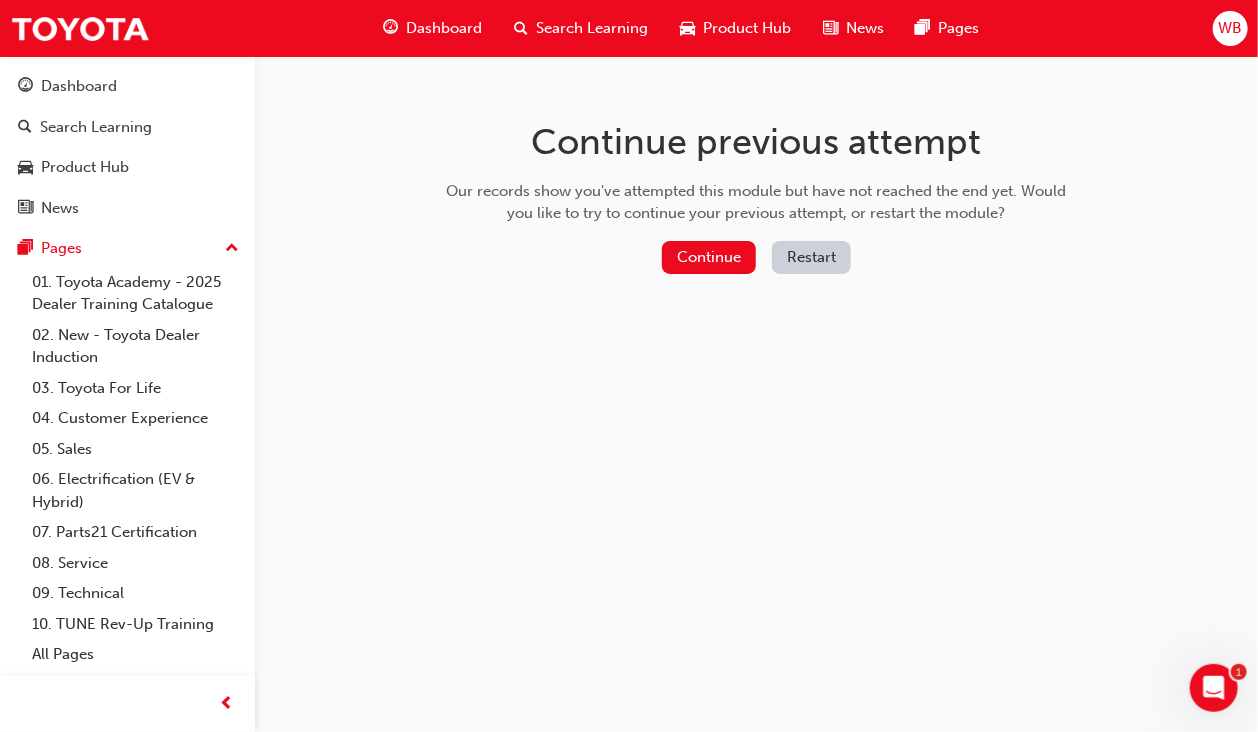 click on "Restart" at bounding box center [811, 257] 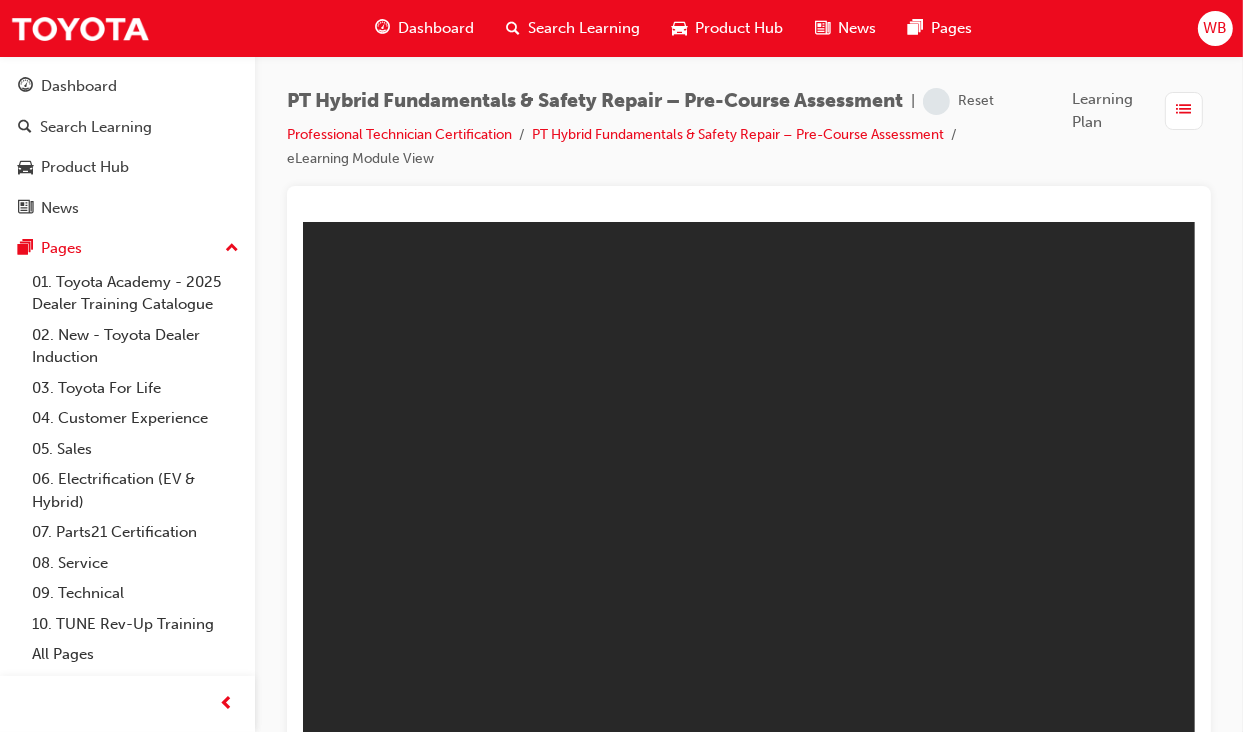 scroll, scrollTop: 0, scrollLeft: 0, axis: both 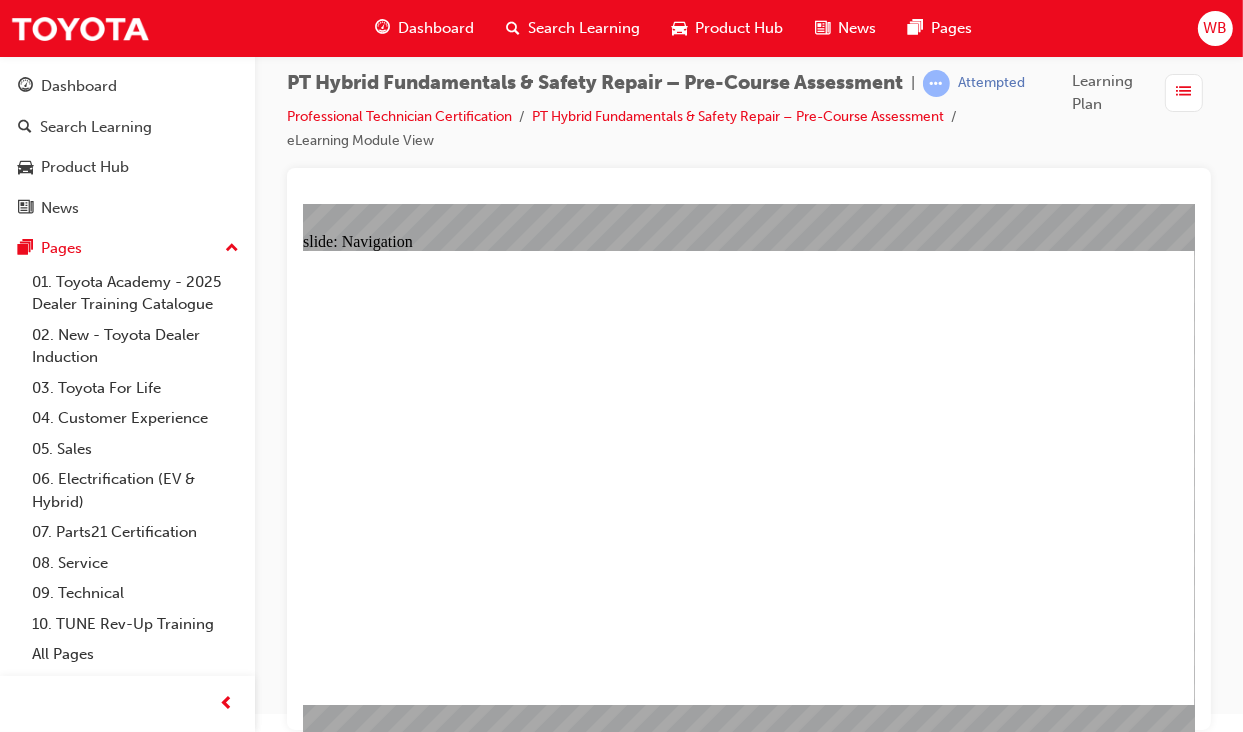 click 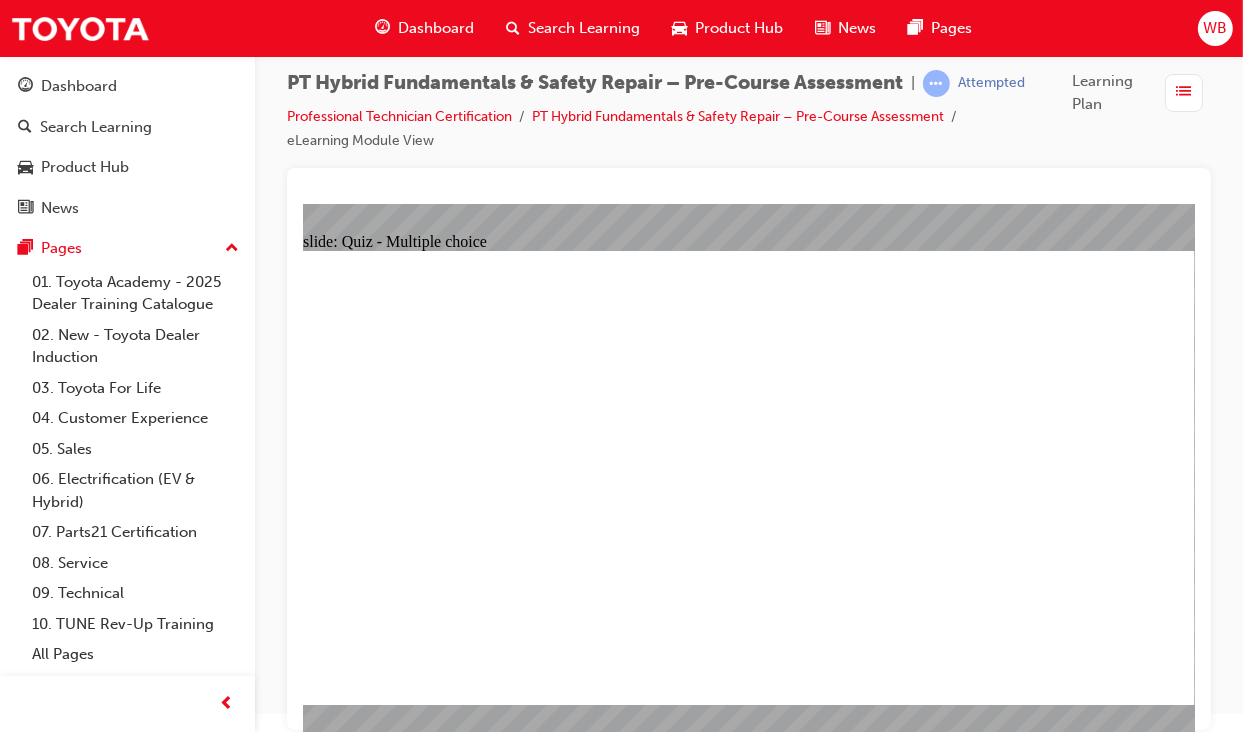 click 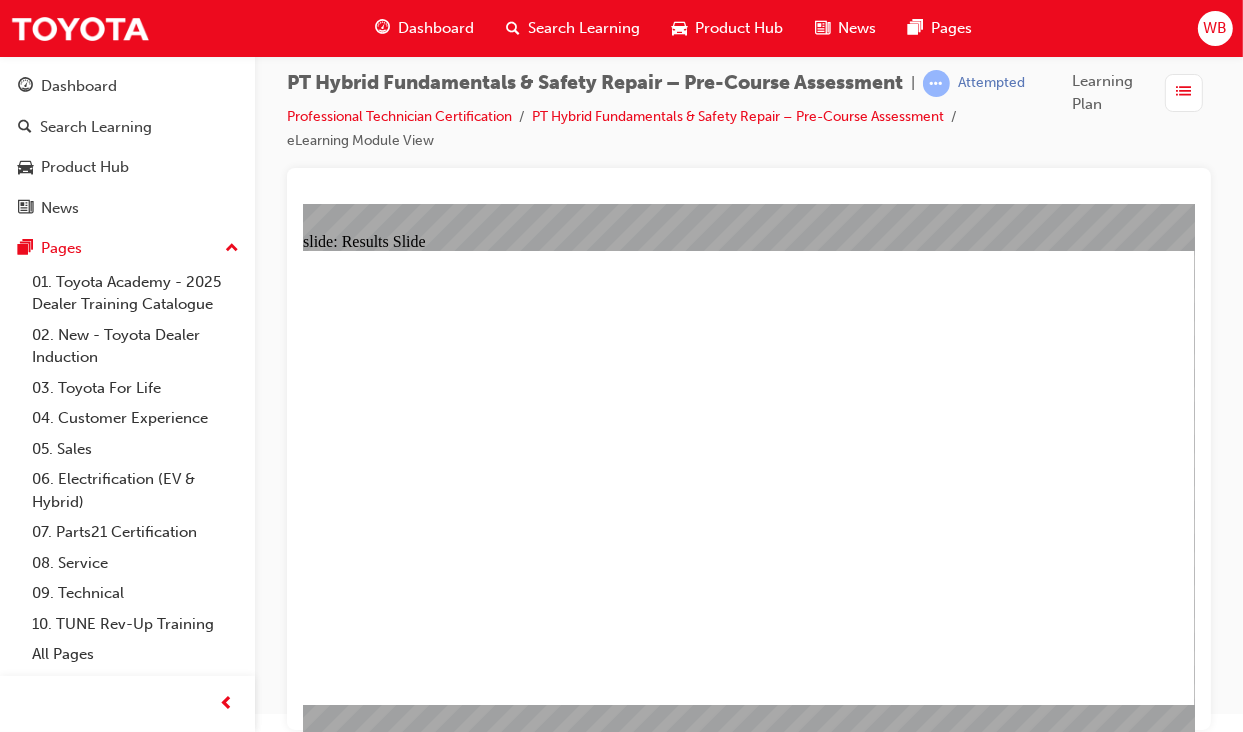 click 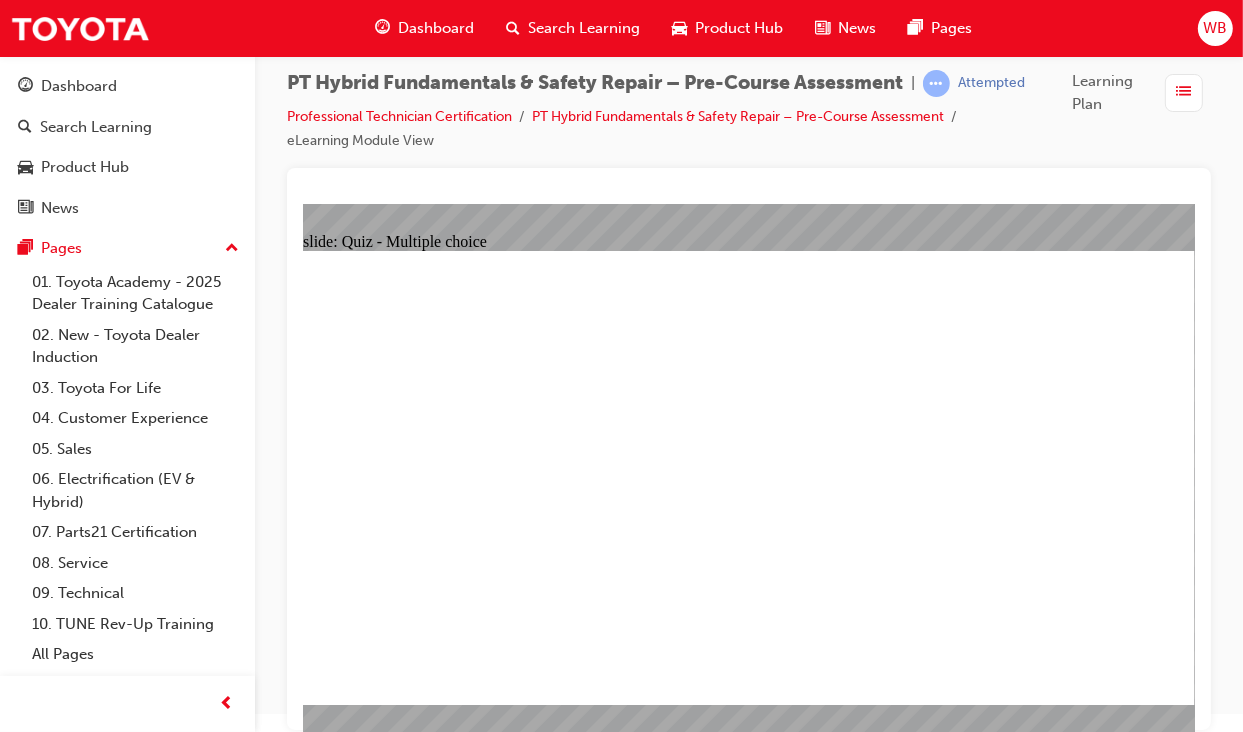 click 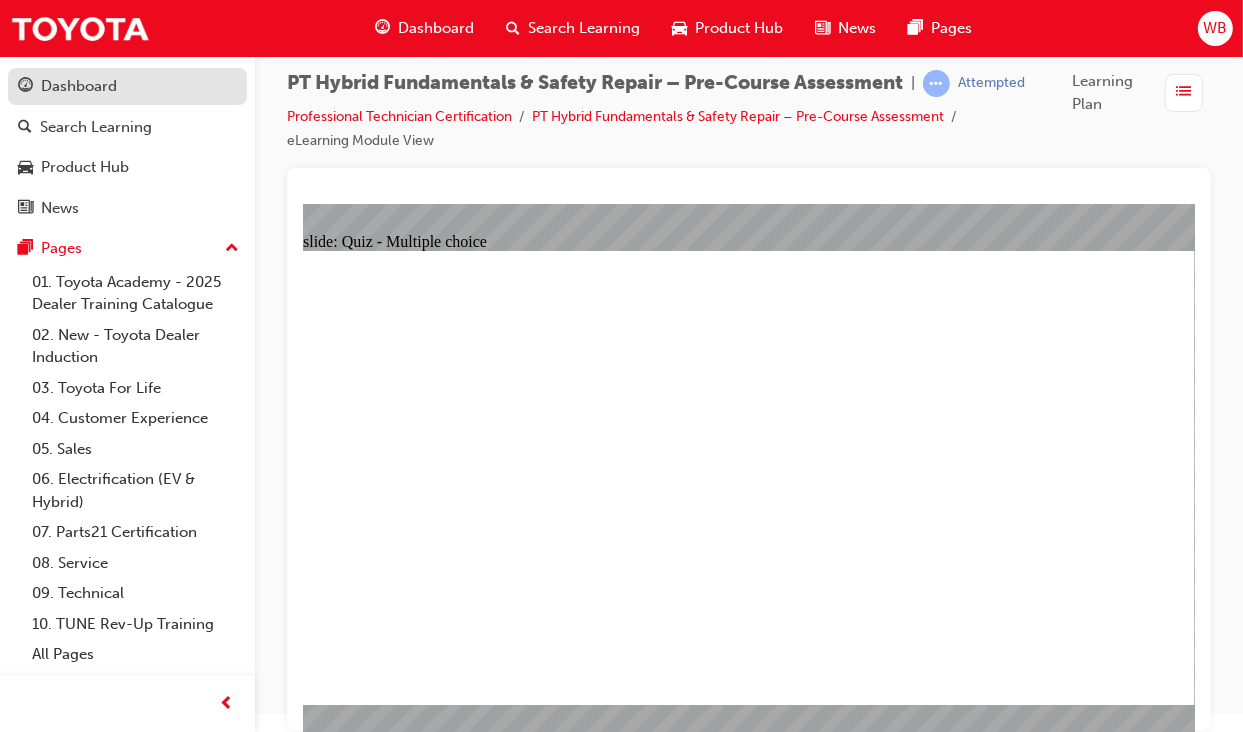 click on "Dashboard" at bounding box center (127, 86) 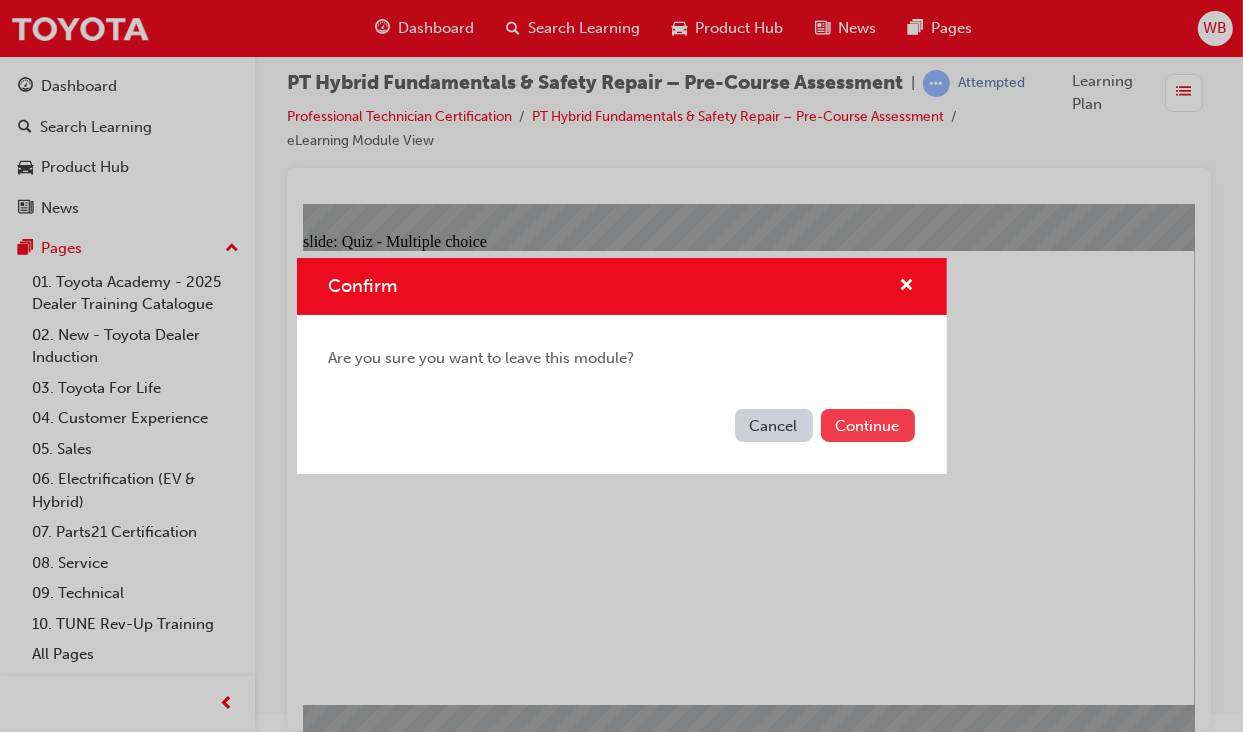 click on "Continue" at bounding box center [868, 425] 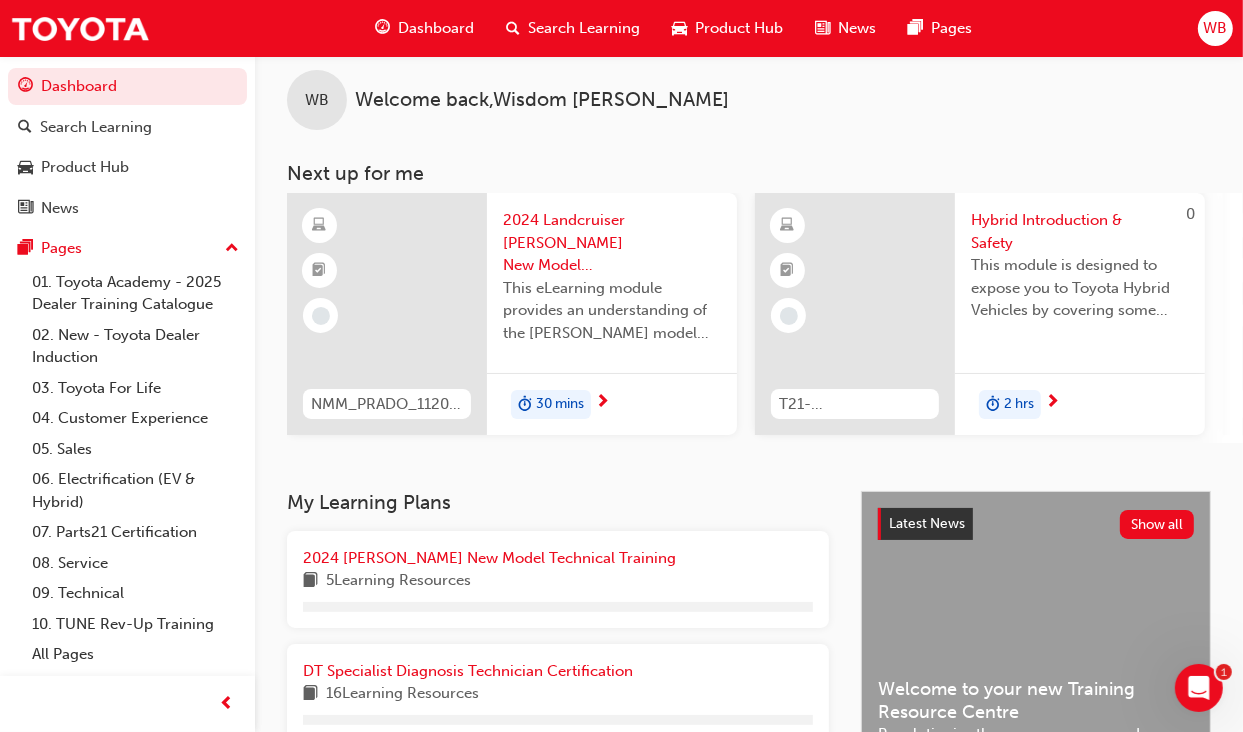 scroll, scrollTop: 0, scrollLeft: 0, axis: both 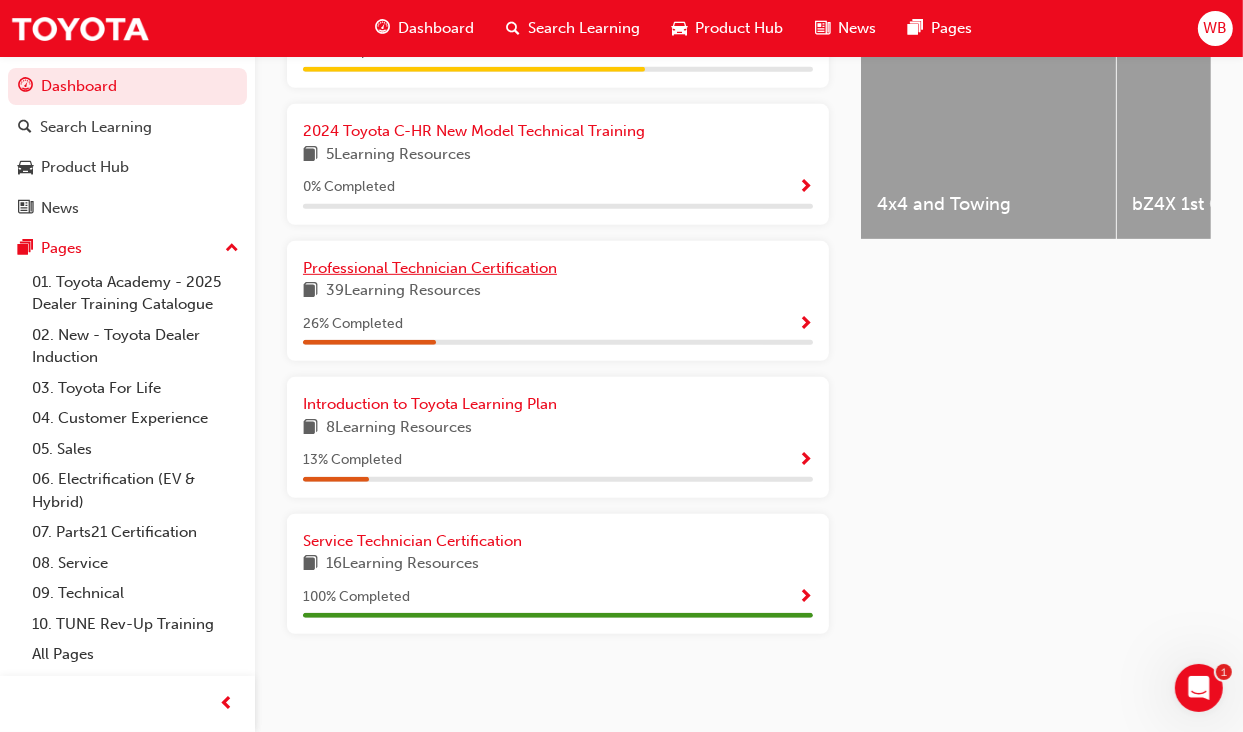 click on "Professional Technician Certification" at bounding box center [430, 268] 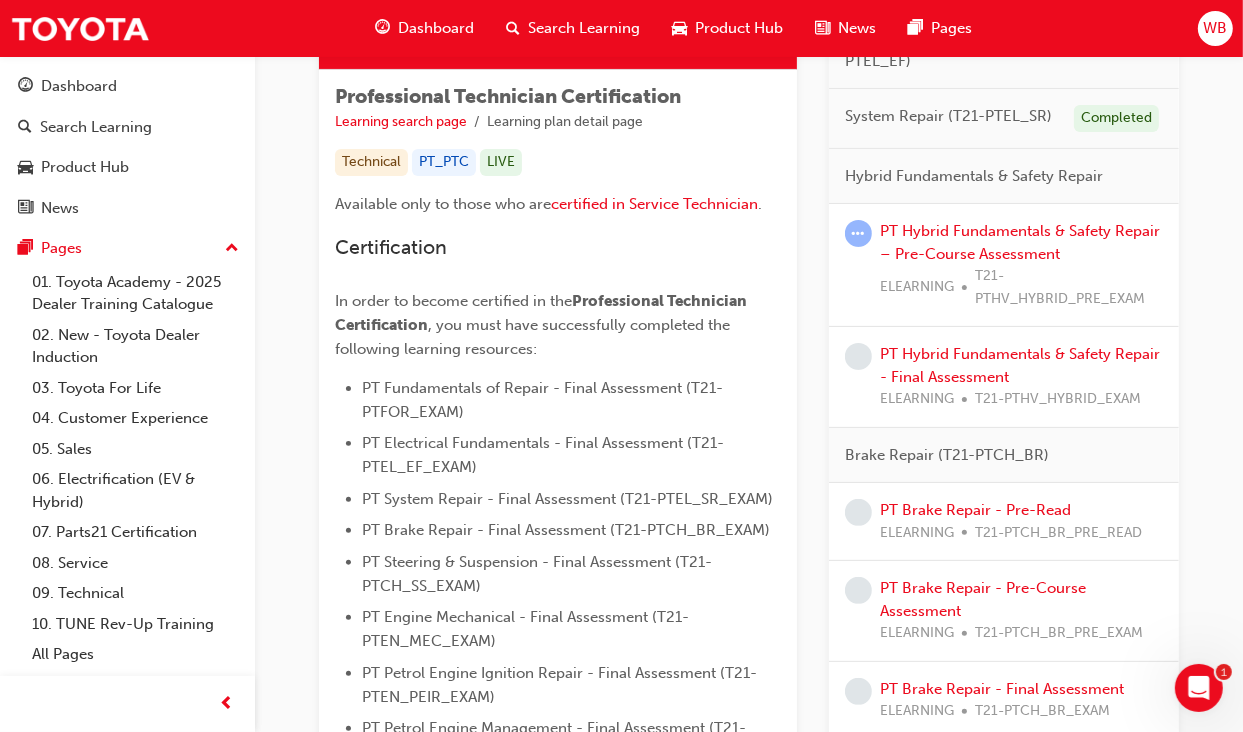 scroll, scrollTop: 367, scrollLeft: 0, axis: vertical 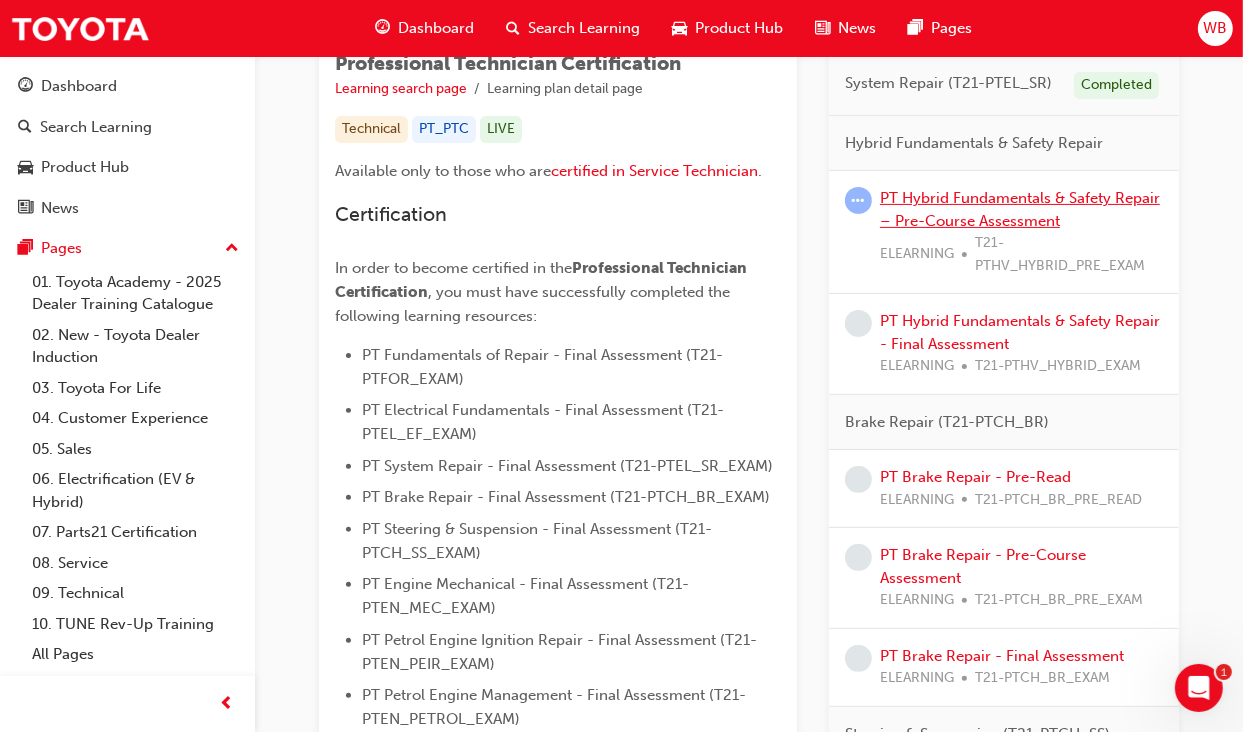 click on "PT Hybrid Fundamentals & Safety Repair – Pre-Course Assessment" at bounding box center [1020, 209] 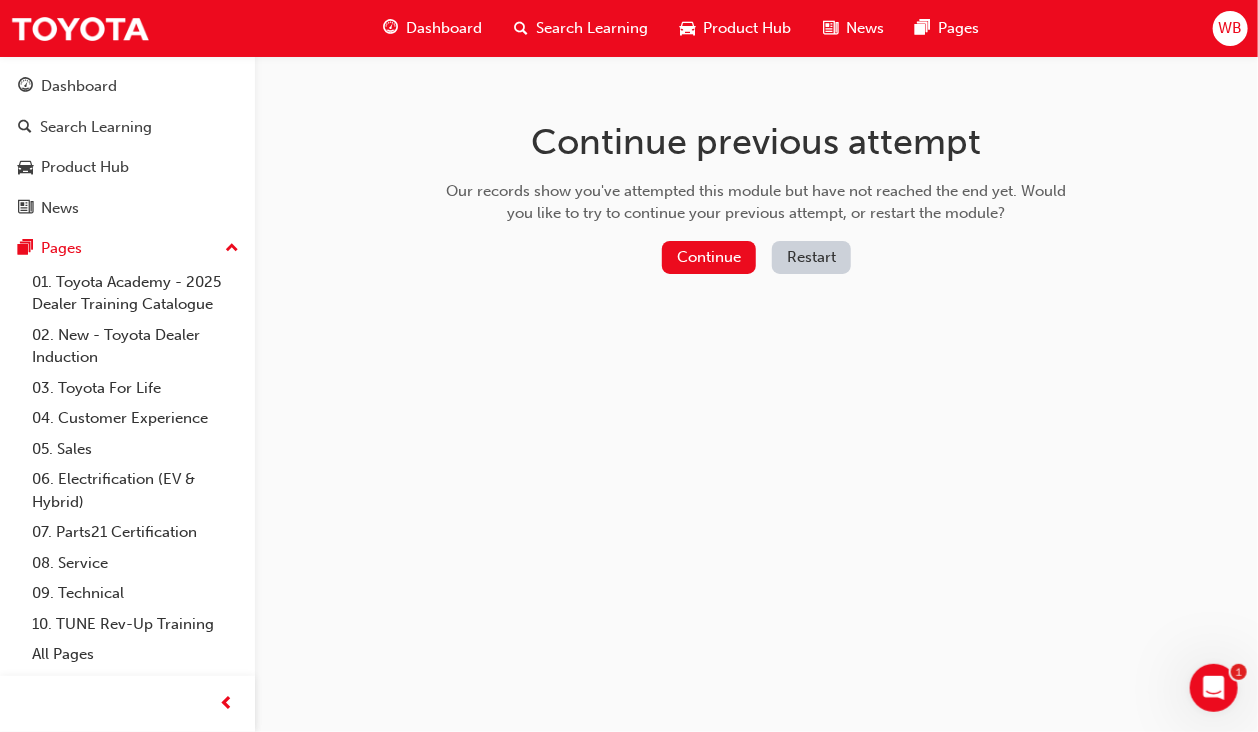 click on "Restart" at bounding box center (811, 257) 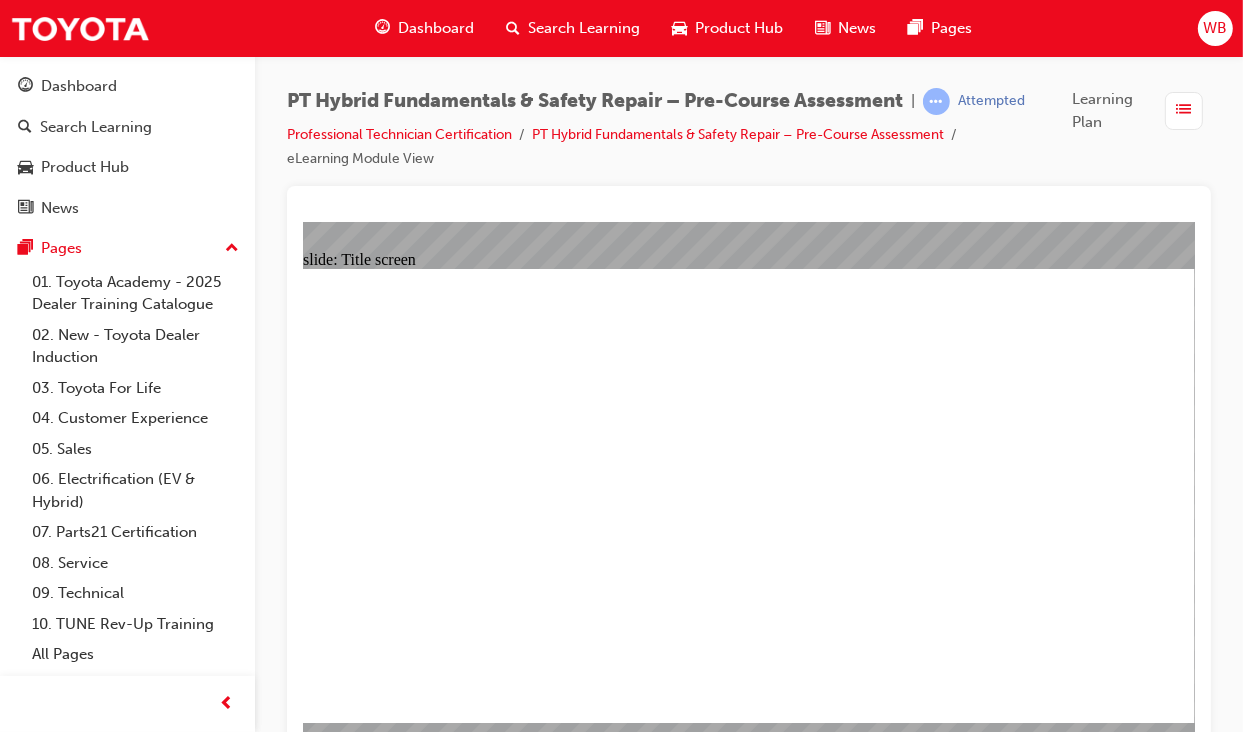 scroll, scrollTop: 0, scrollLeft: 0, axis: both 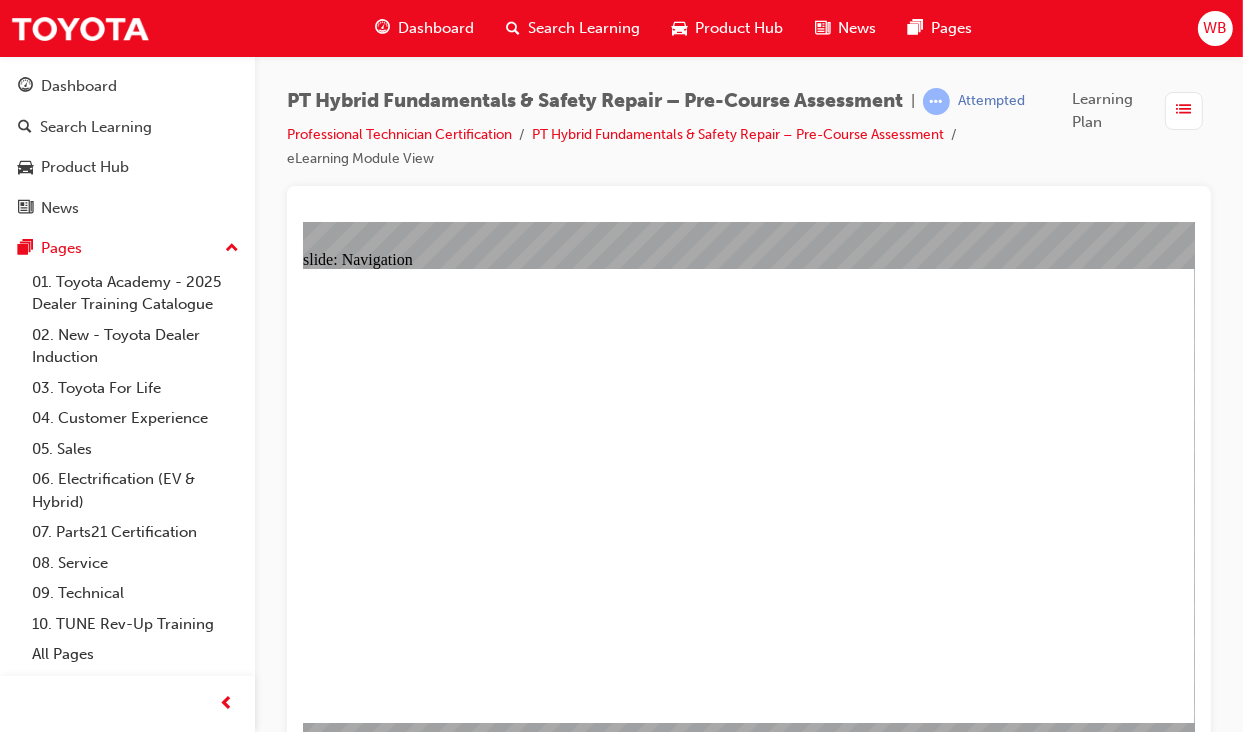 click 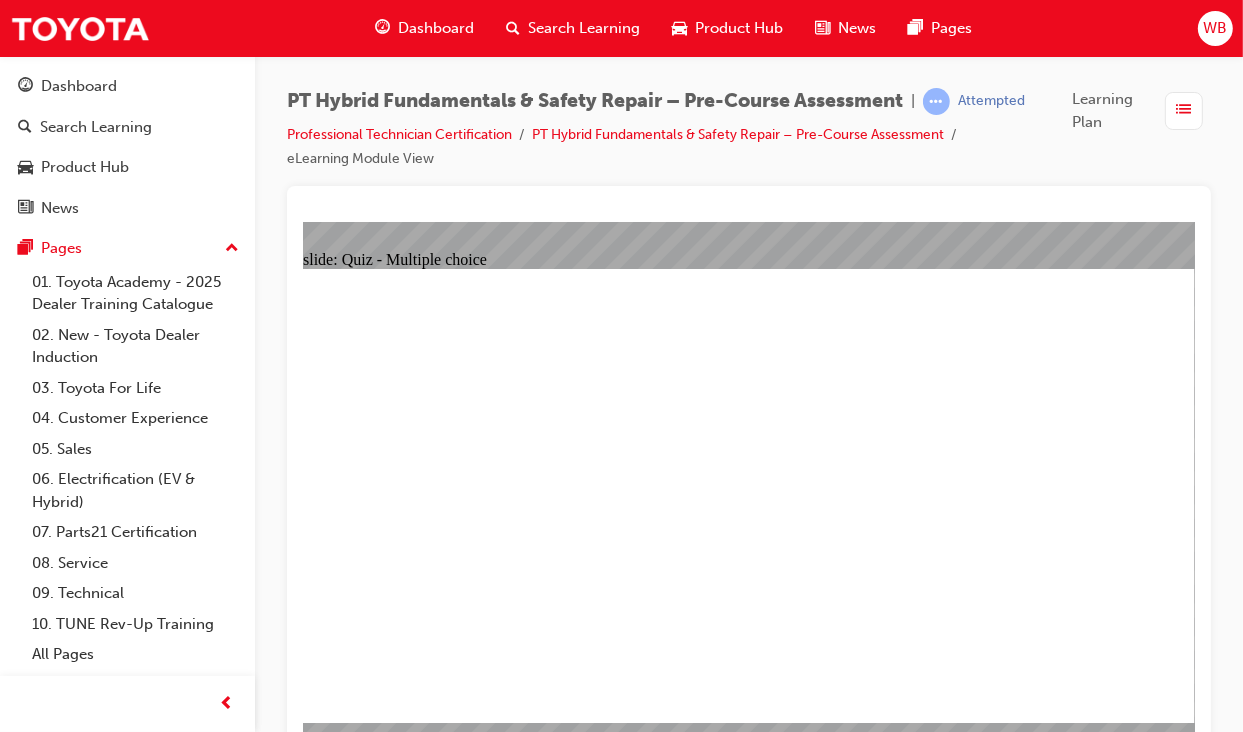 click 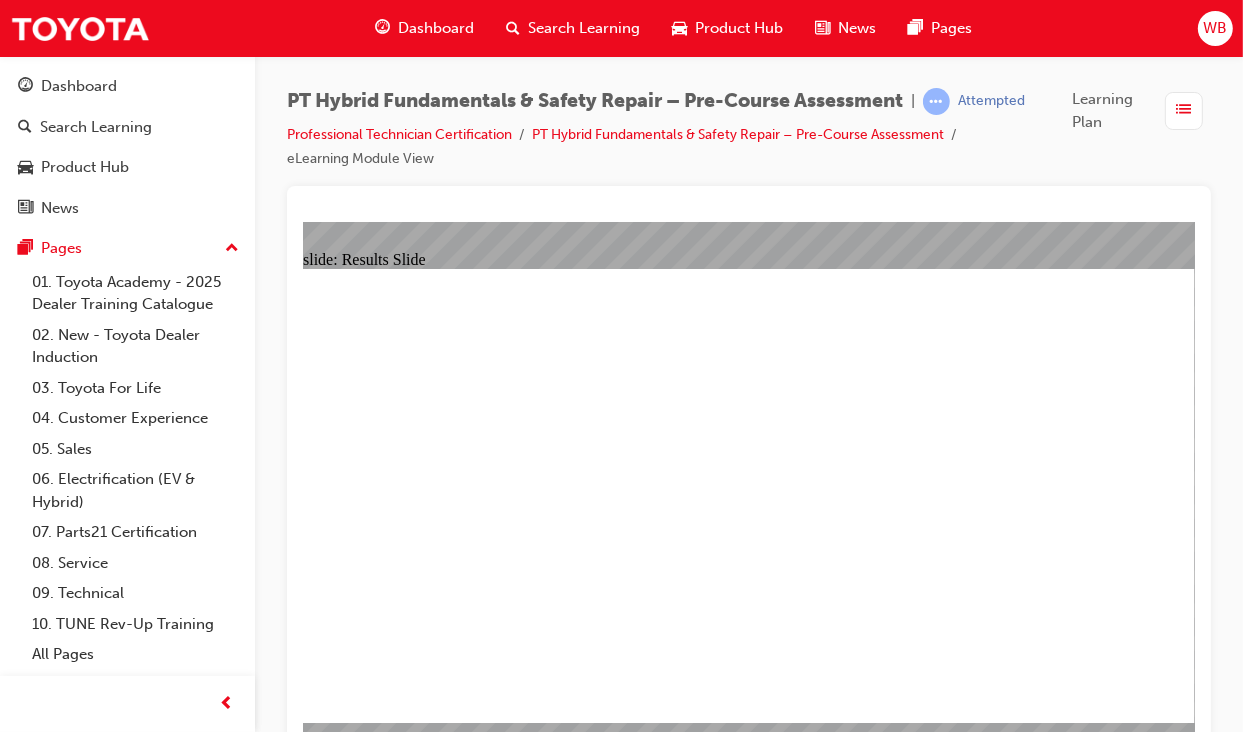 click 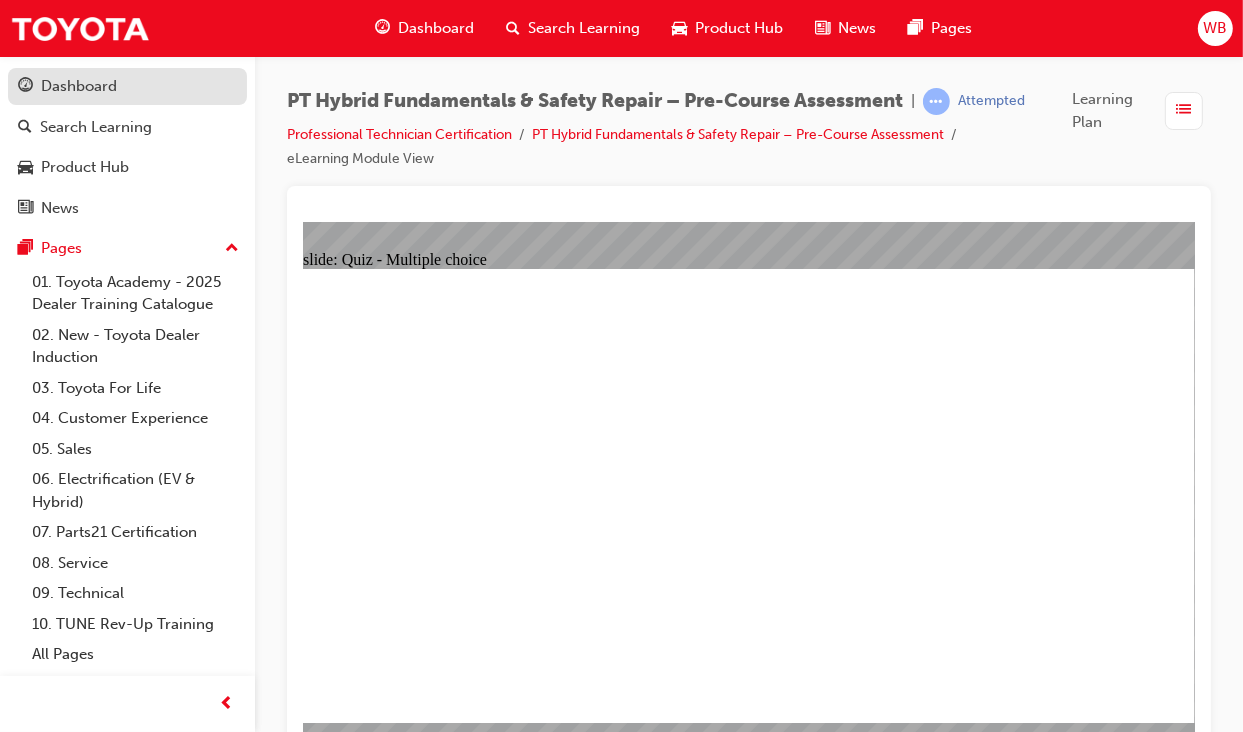 click on "Dashboard" at bounding box center (79, 86) 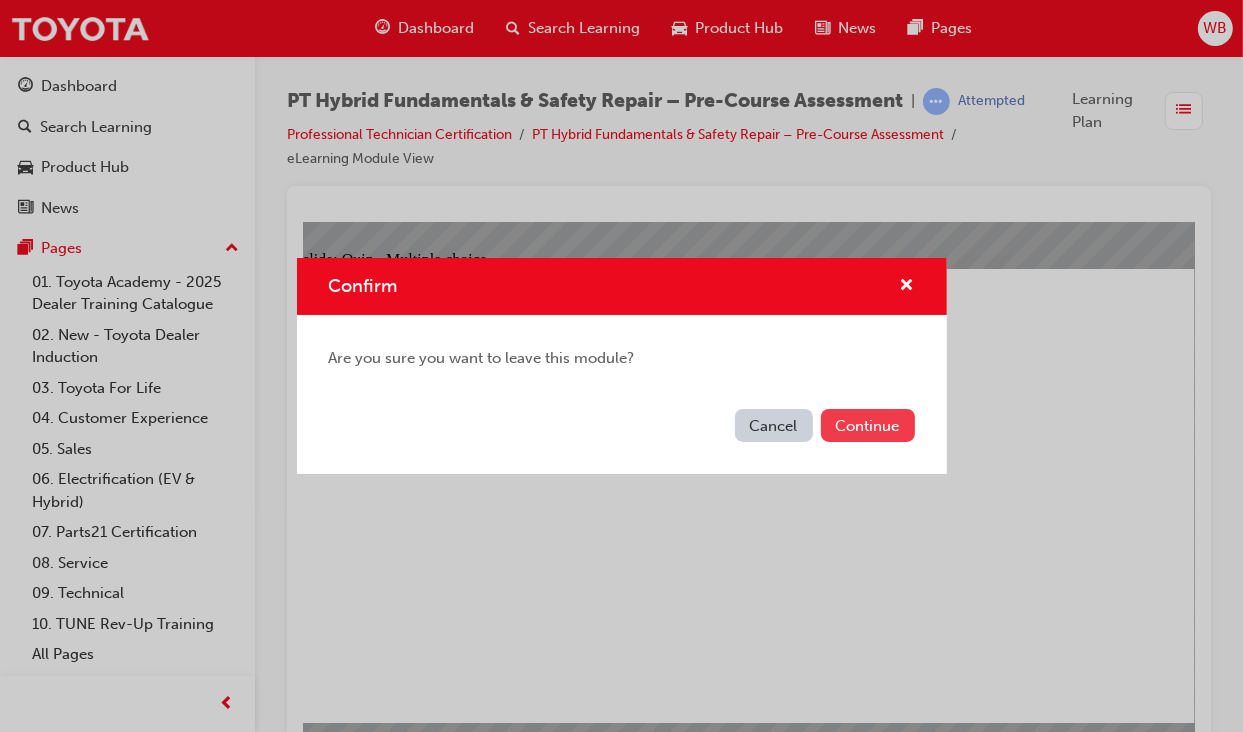 click on "Continue" at bounding box center (868, 425) 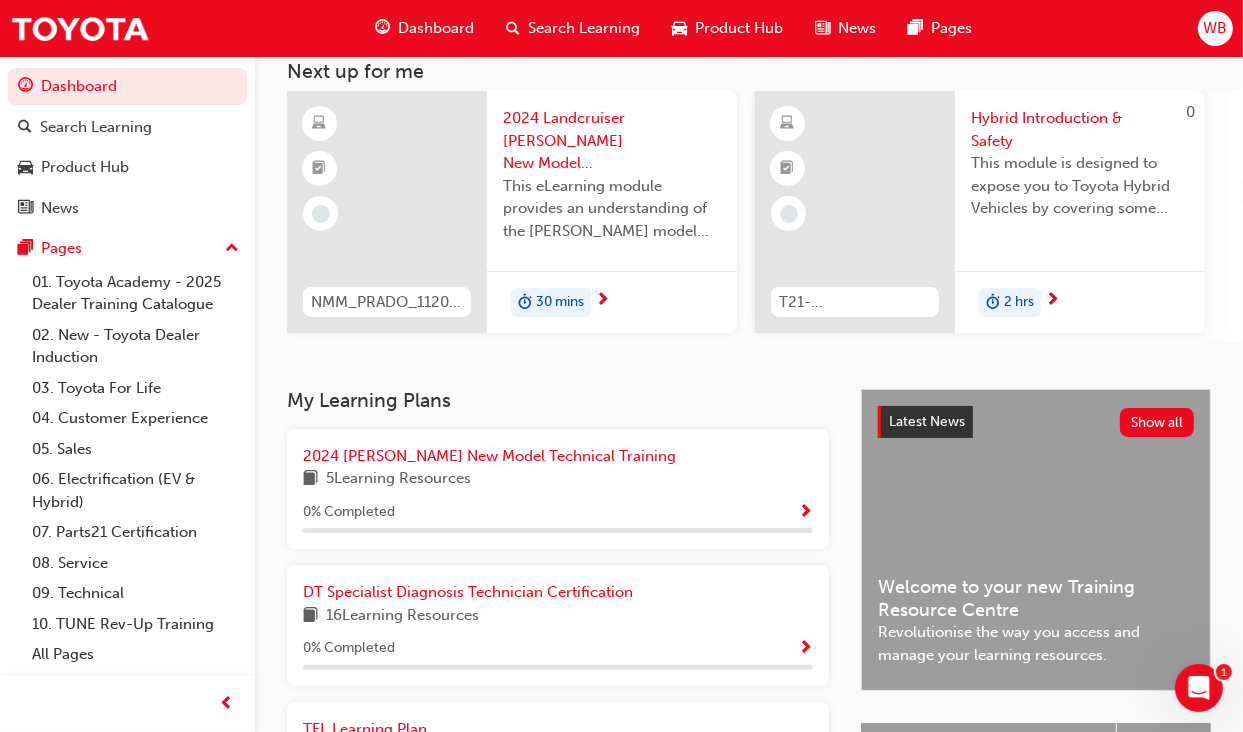 scroll, scrollTop: 0, scrollLeft: 0, axis: both 